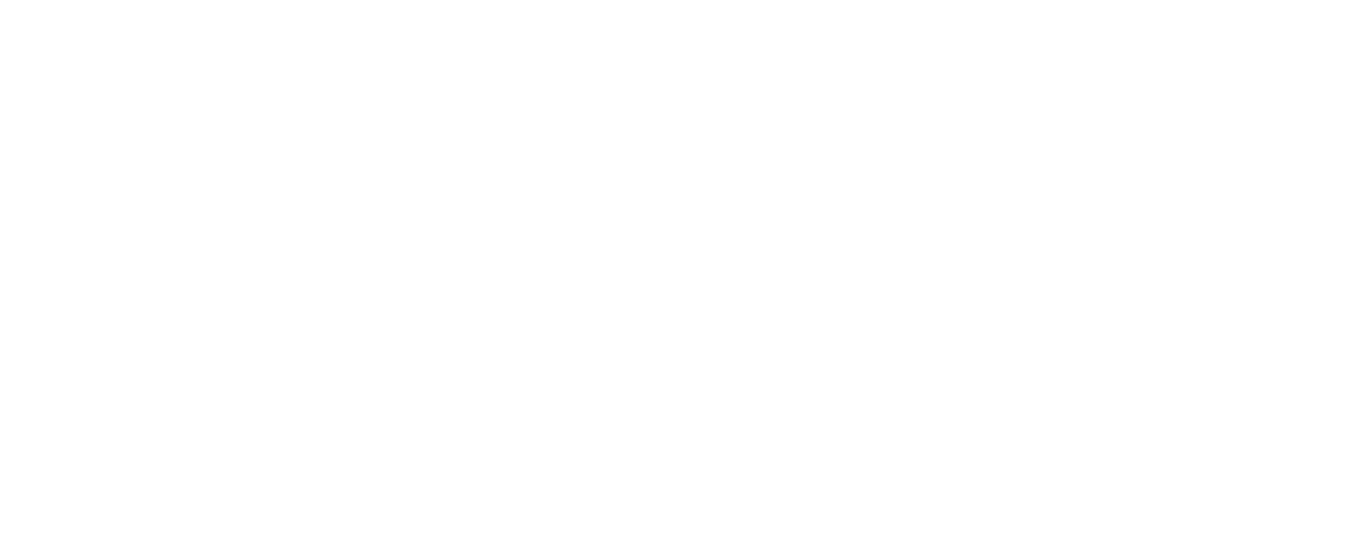 scroll, scrollTop: 0, scrollLeft: 0, axis: both 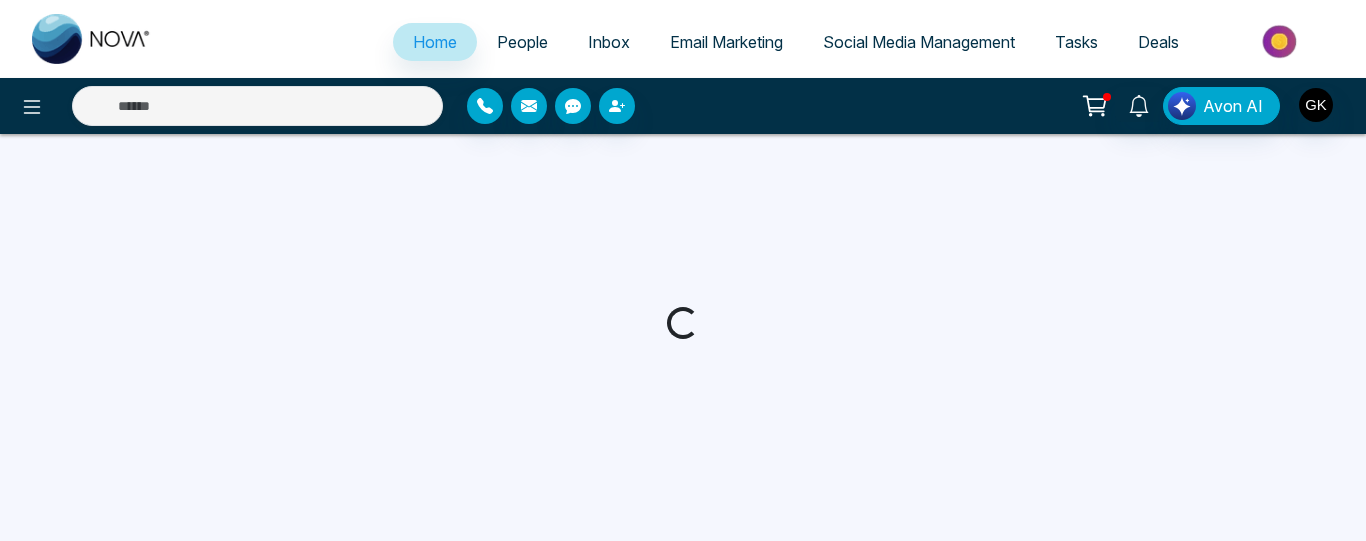 select on "*" 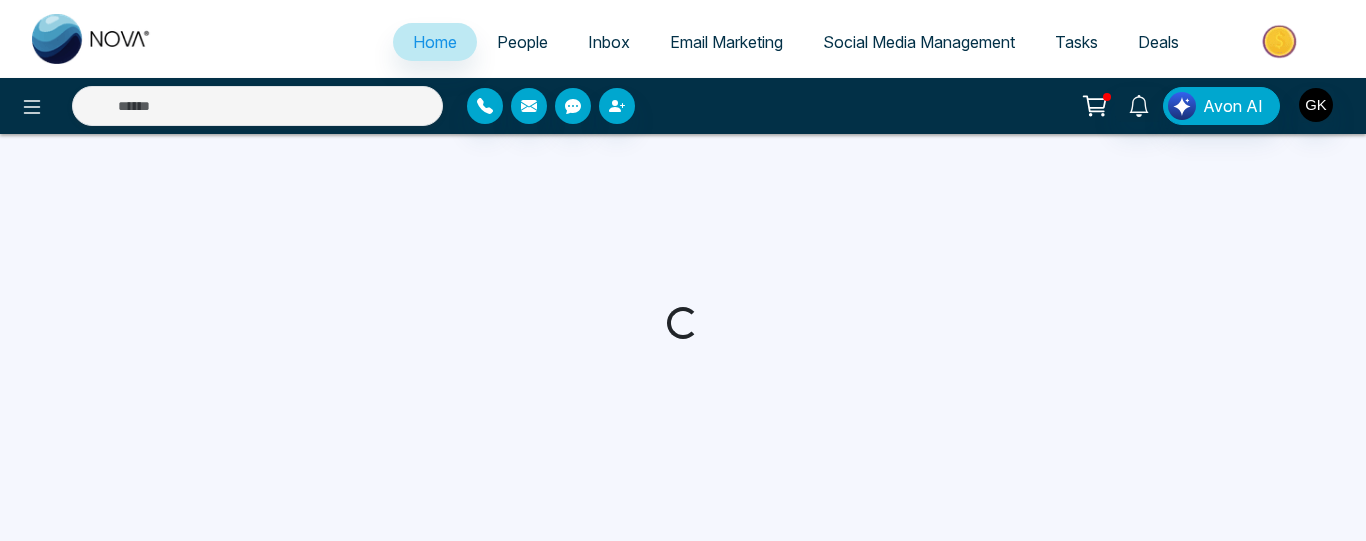 select on "*" 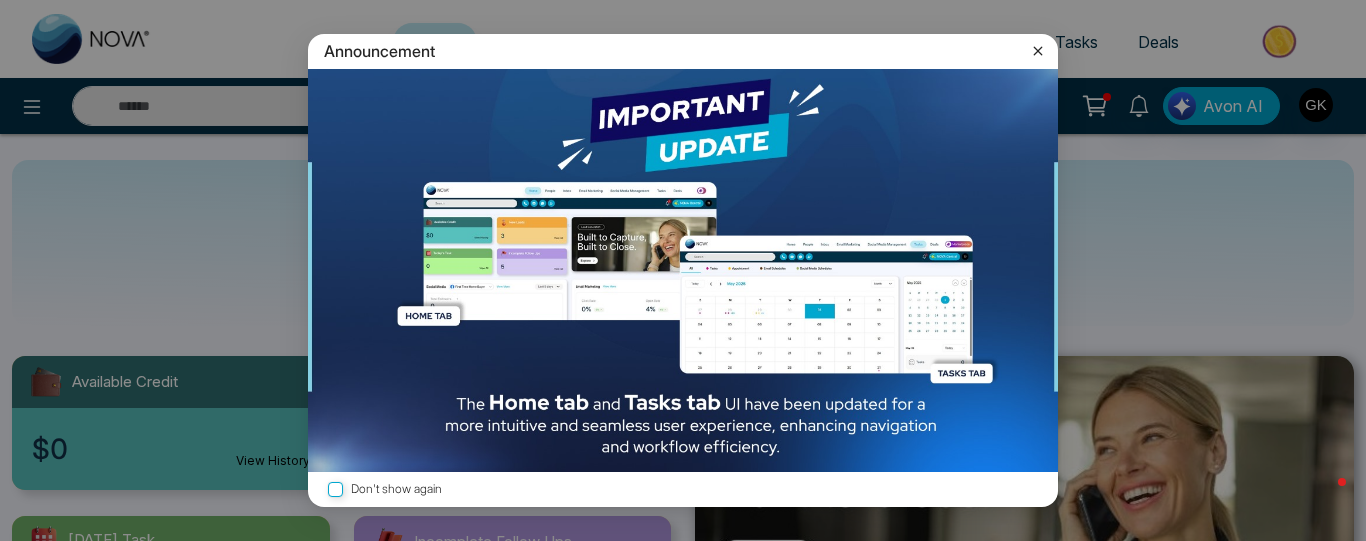 click 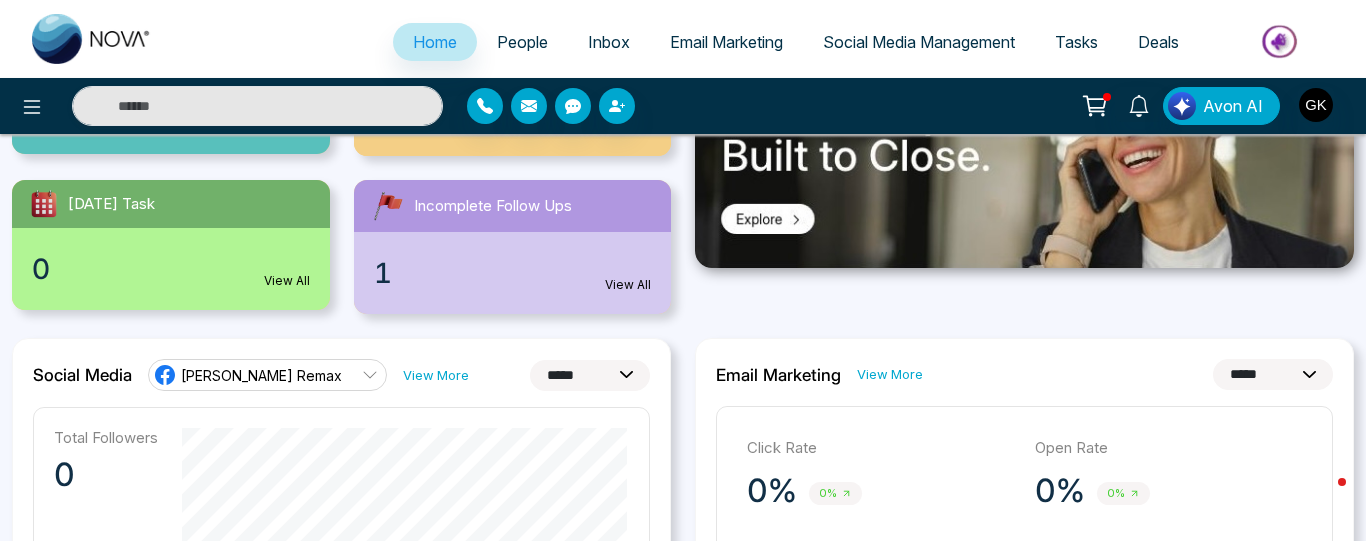 scroll, scrollTop: 339, scrollLeft: 0, axis: vertical 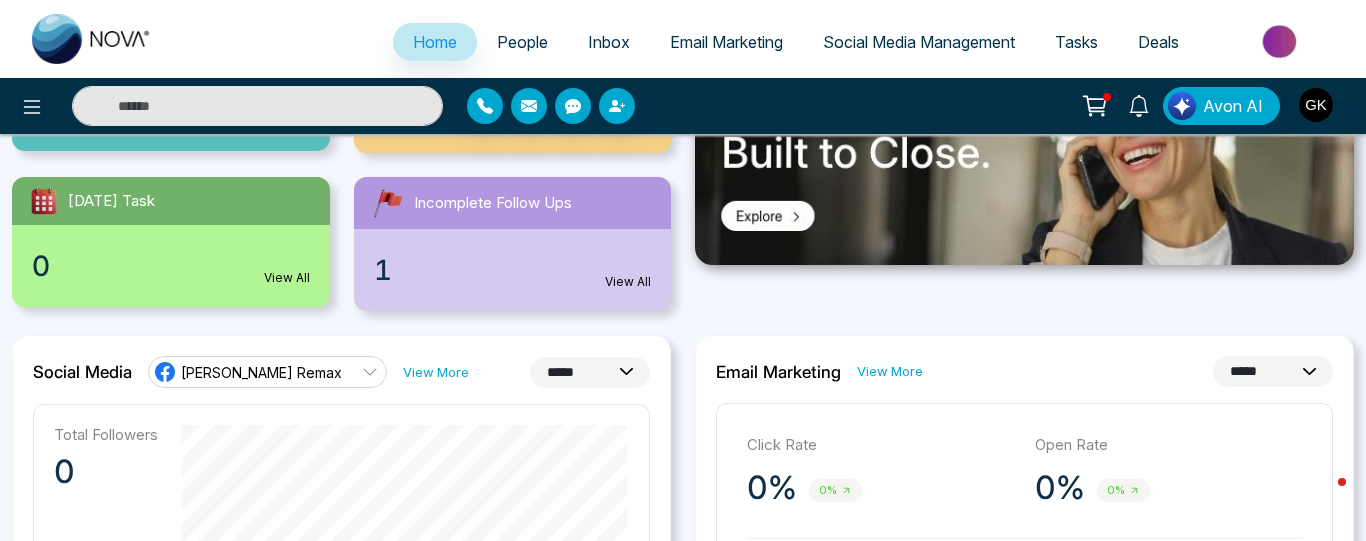 click on "1 View All" at bounding box center [513, 270] 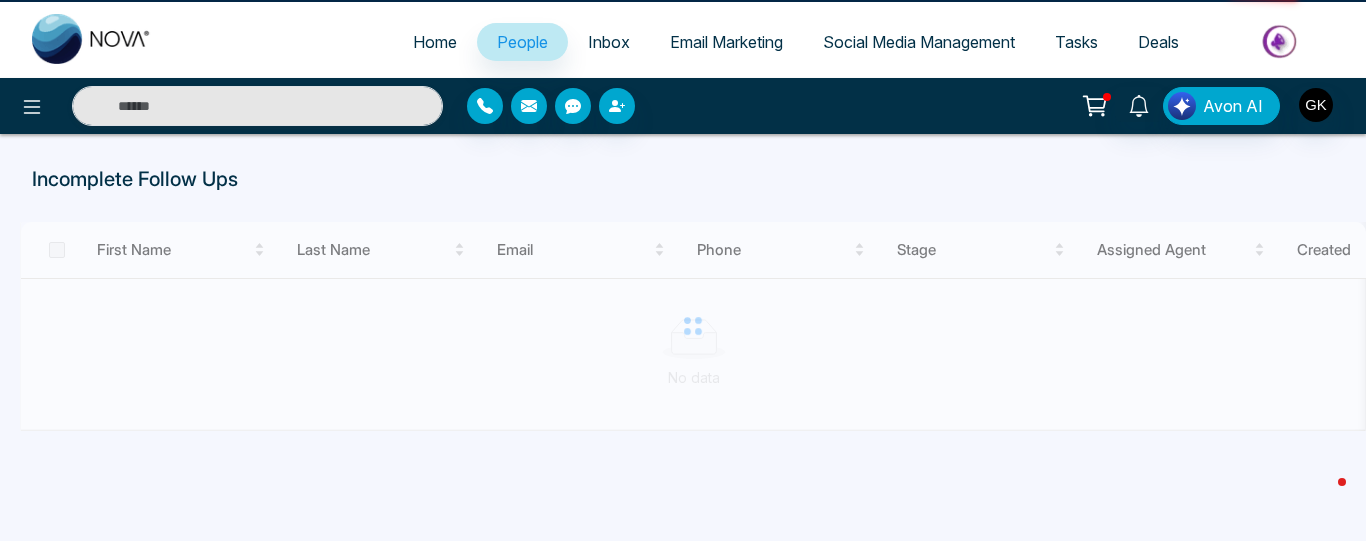 scroll, scrollTop: 0, scrollLeft: 0, axis: both 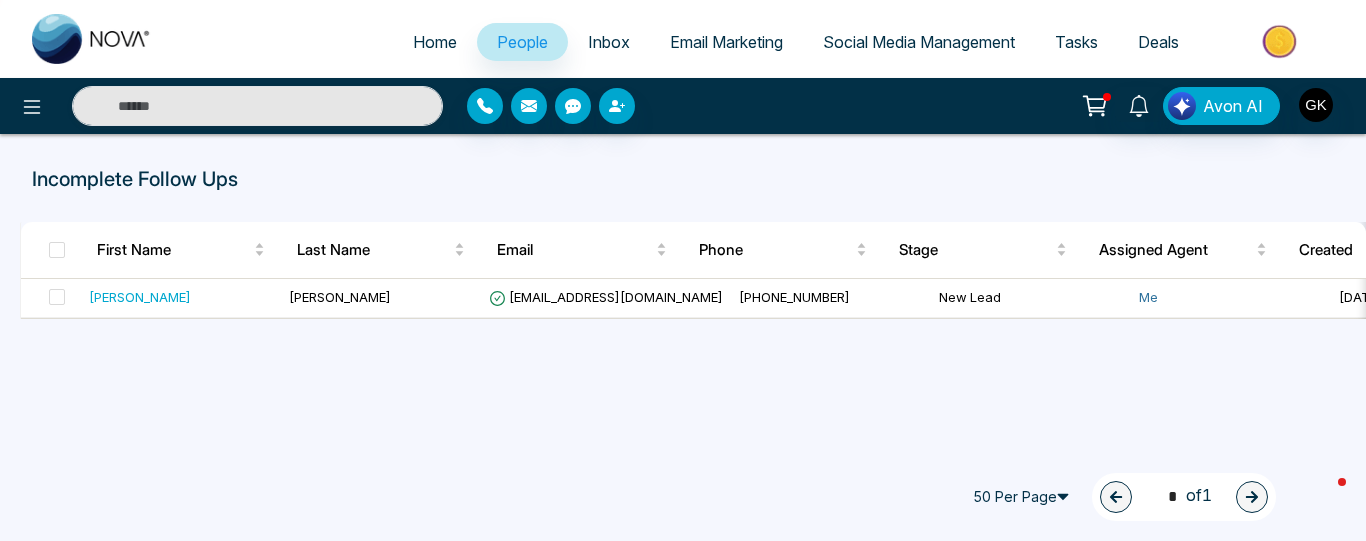 click on "Social Media Management" at bounding box center (919, 42) 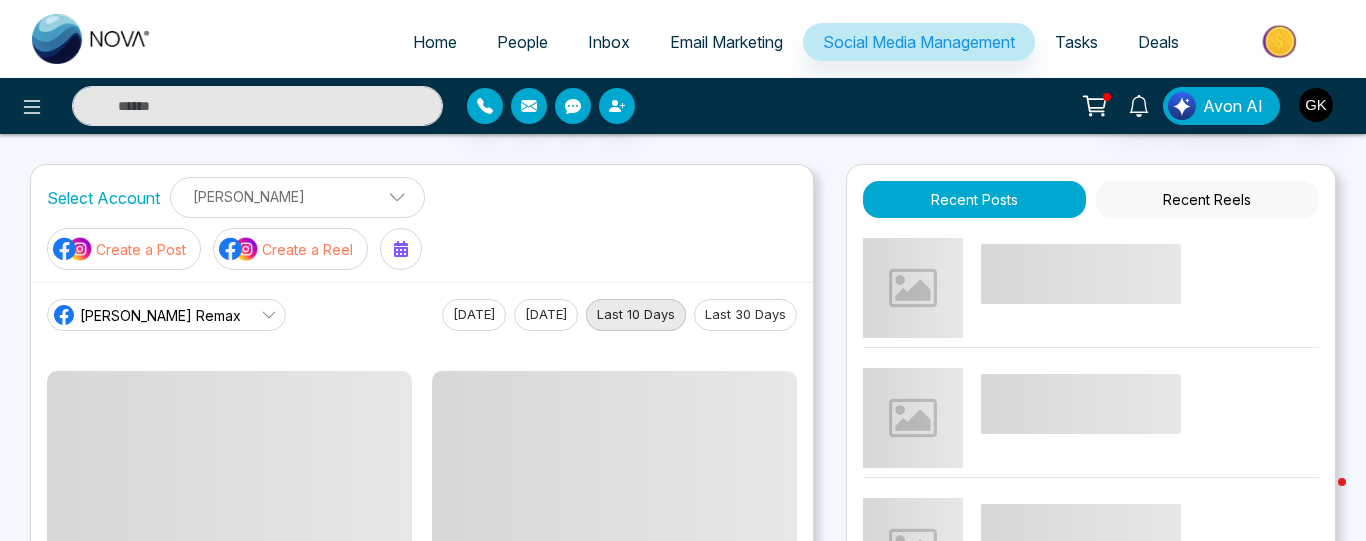 click 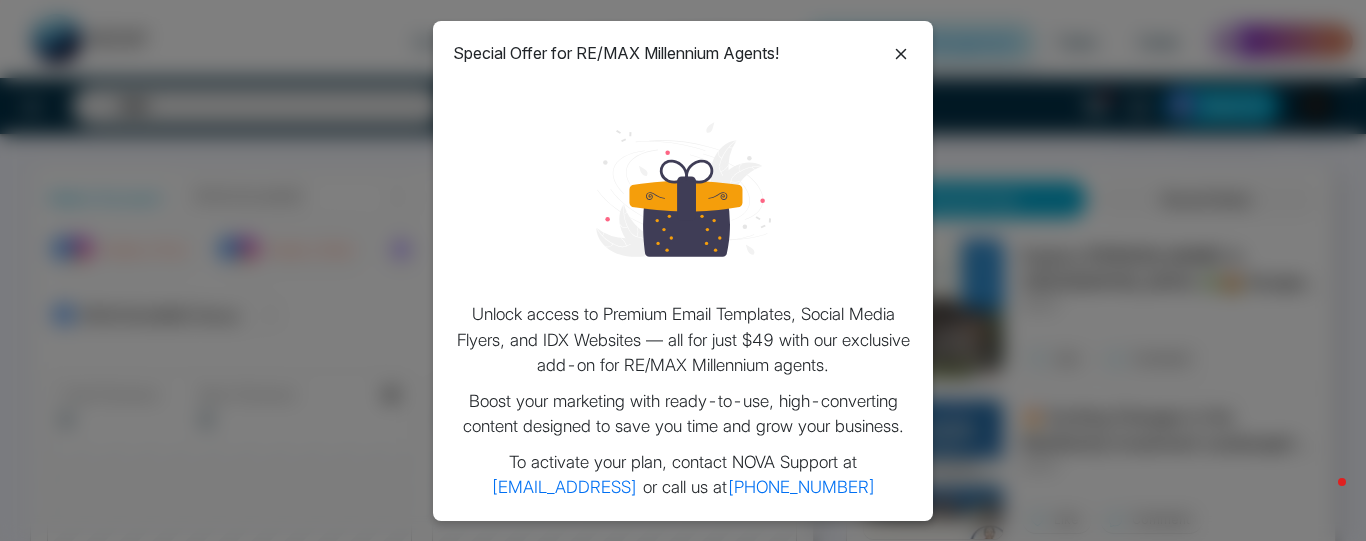 click 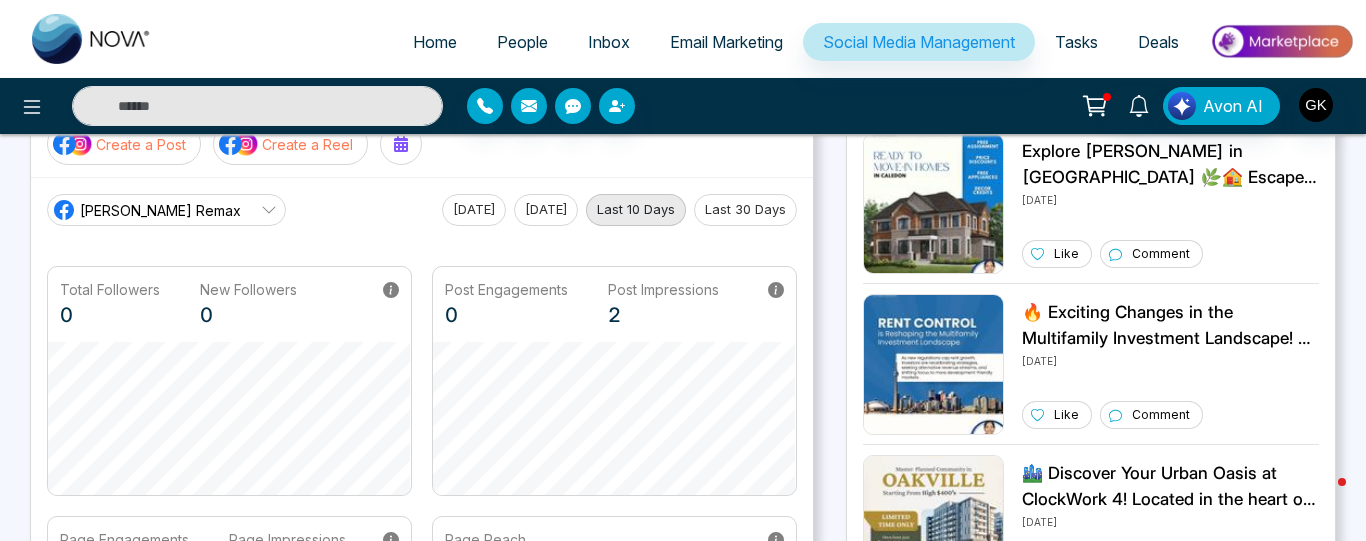 scroll, scrollTop: 0, scrollLeft: 0, axis: both 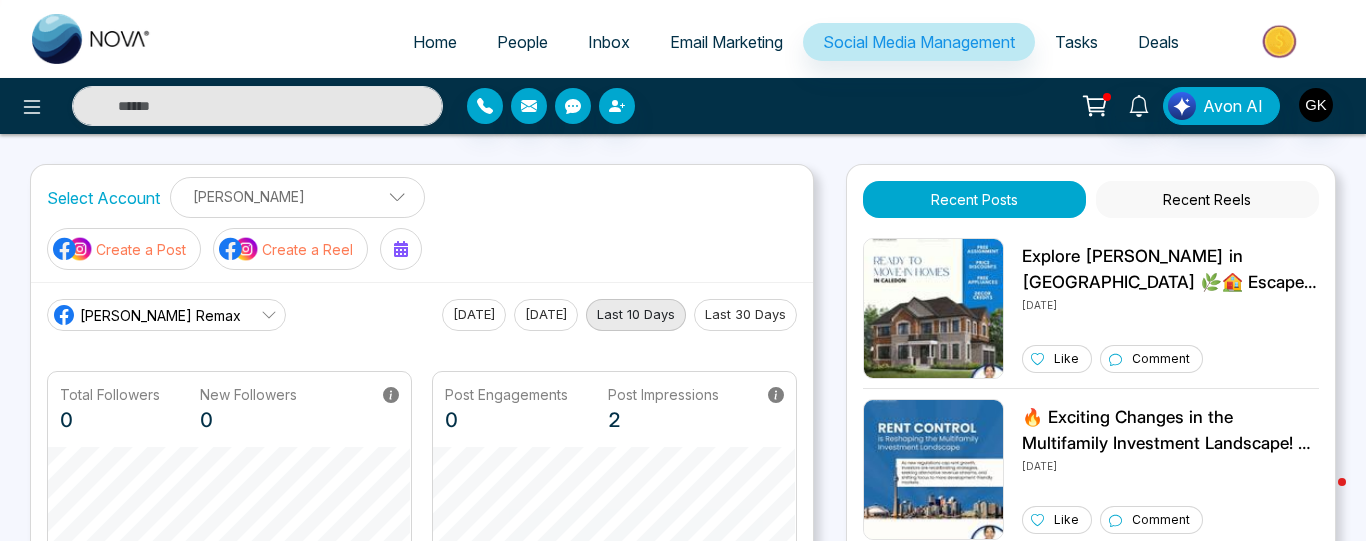 click on "[PERSON_NAME]" at bounding box center [297, 196] 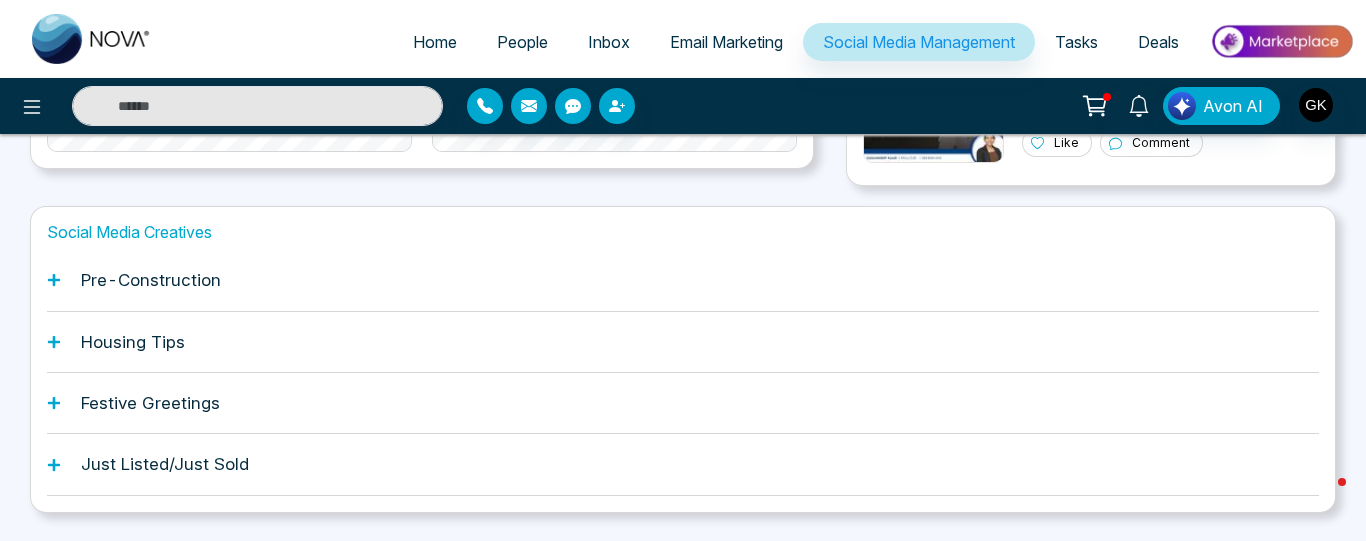 scroll, scrollTop: 712, scrollLeft: 0, axis: vertical 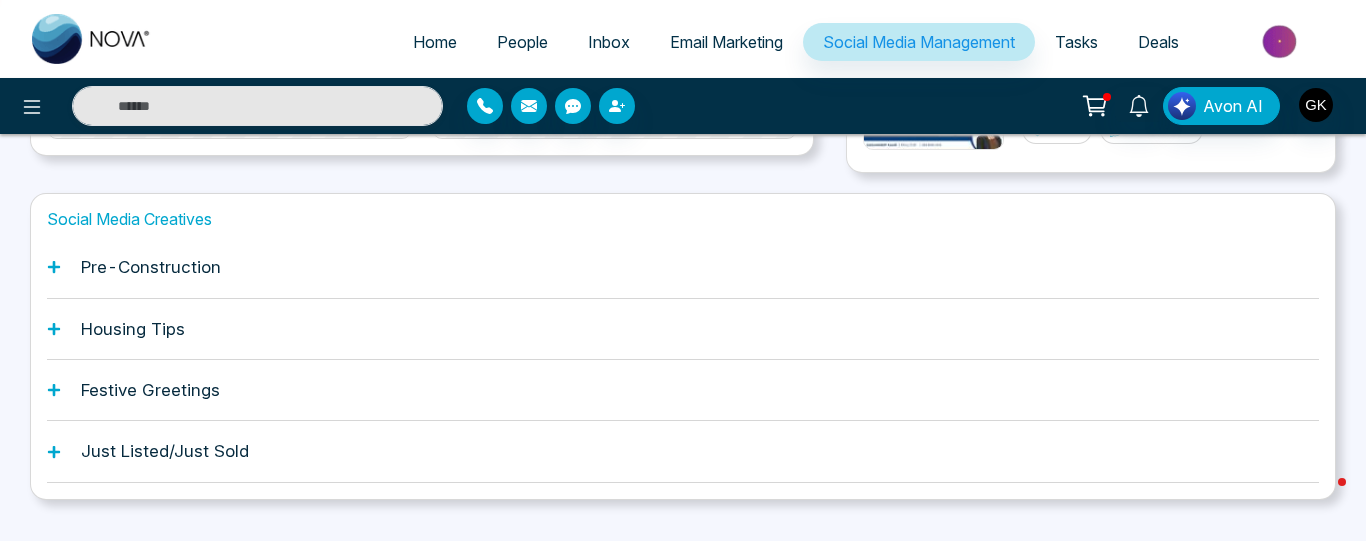 click 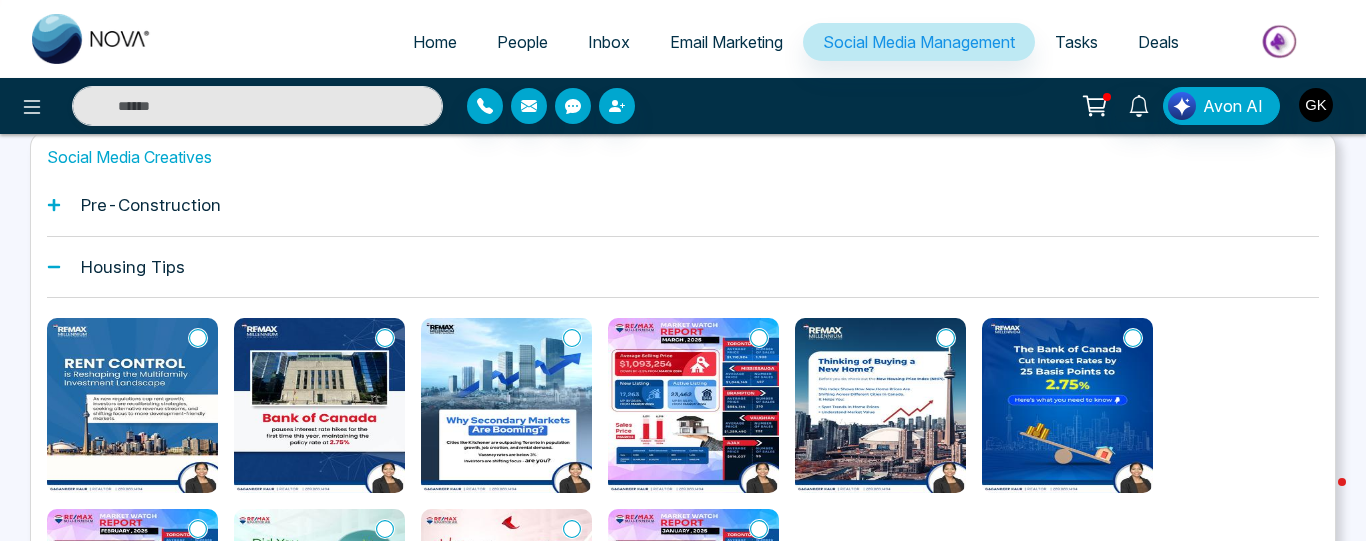 scroll, scrollTop: 782, scrollLeft: 0, axis: vertical 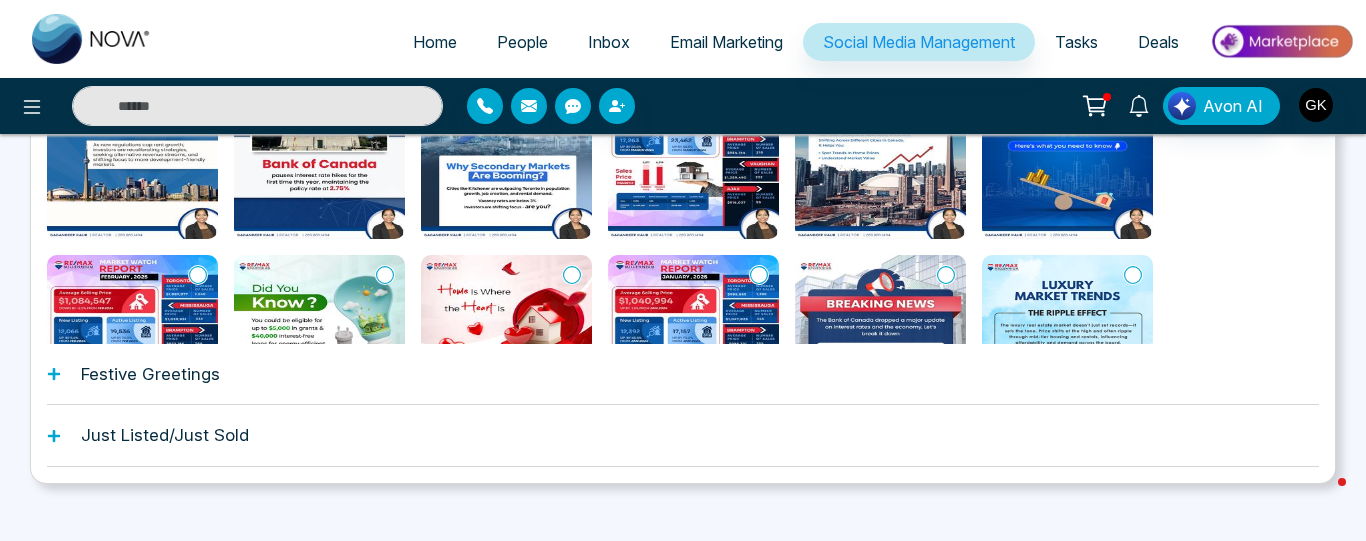 click on "Festive Greetings" at bounding box center (150, 374) 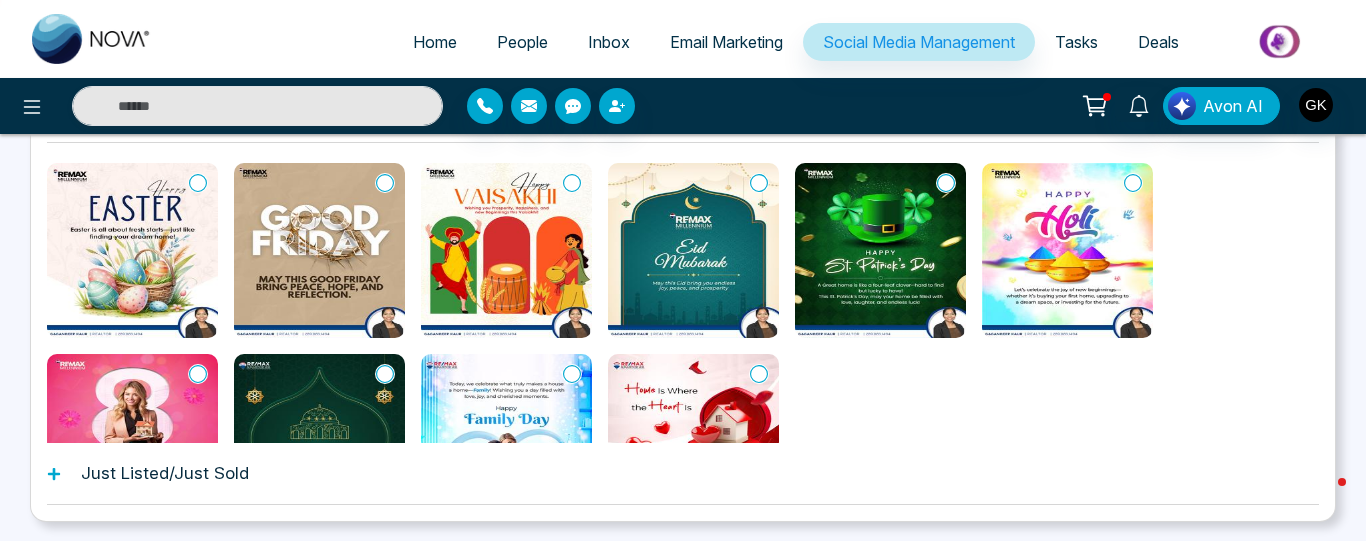 scroll, scrollTop: 1051, scrollLeft: 0, axis: vertical 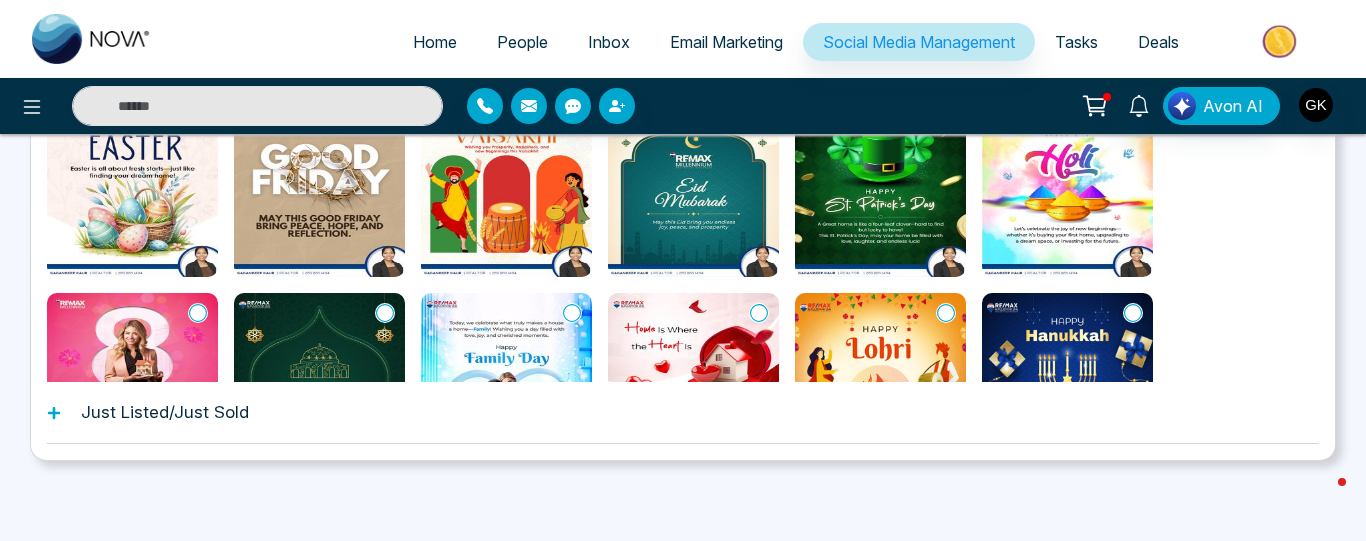 click on "Email Marketing" at bounding box center (726, 42) 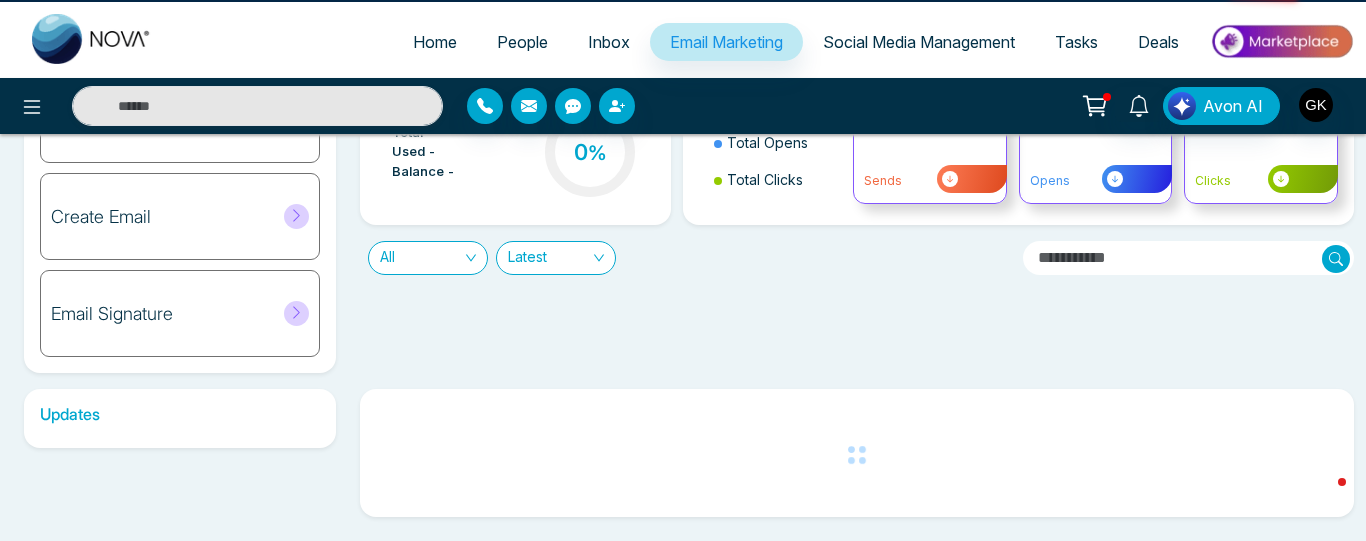 scroll, scrollTop: 0, scrollLeft: 0, axis: both 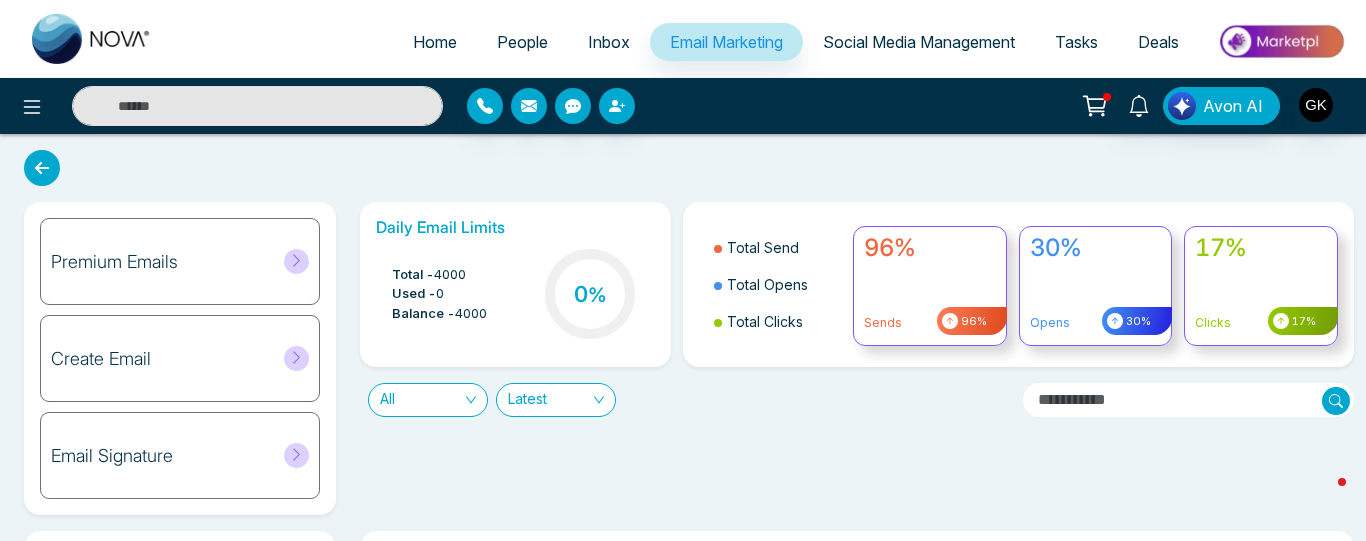 click on "Inbox" at bounding box center (609, 42) 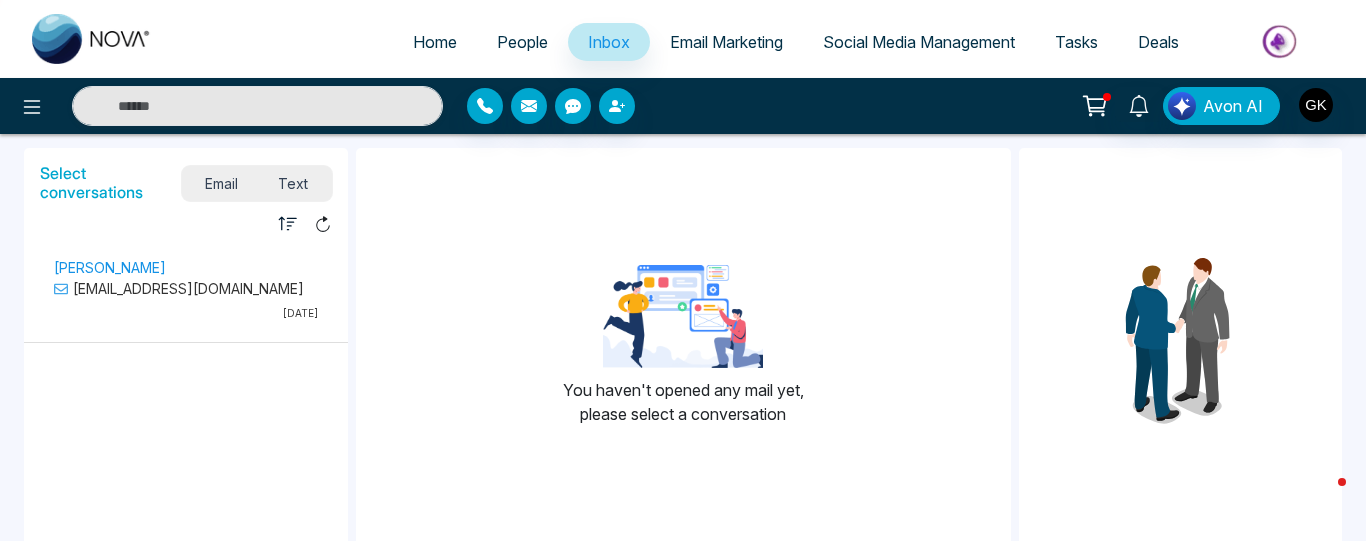 click on "People" at bounding box center [522, 42] 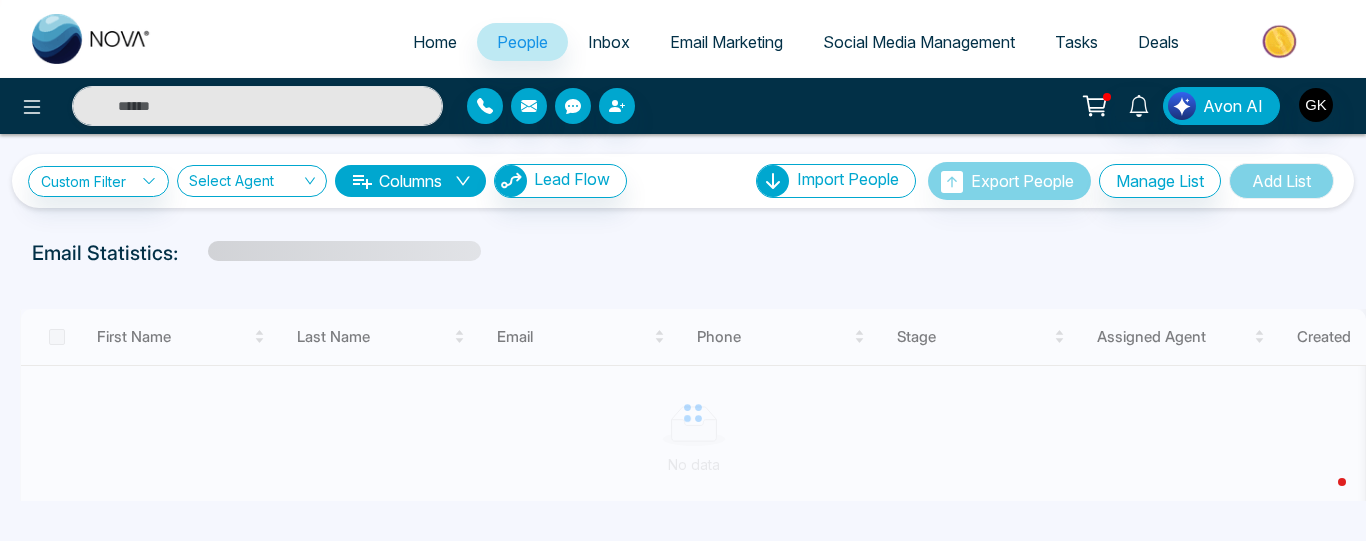 click on "Home" at bounding box center (435, 42) 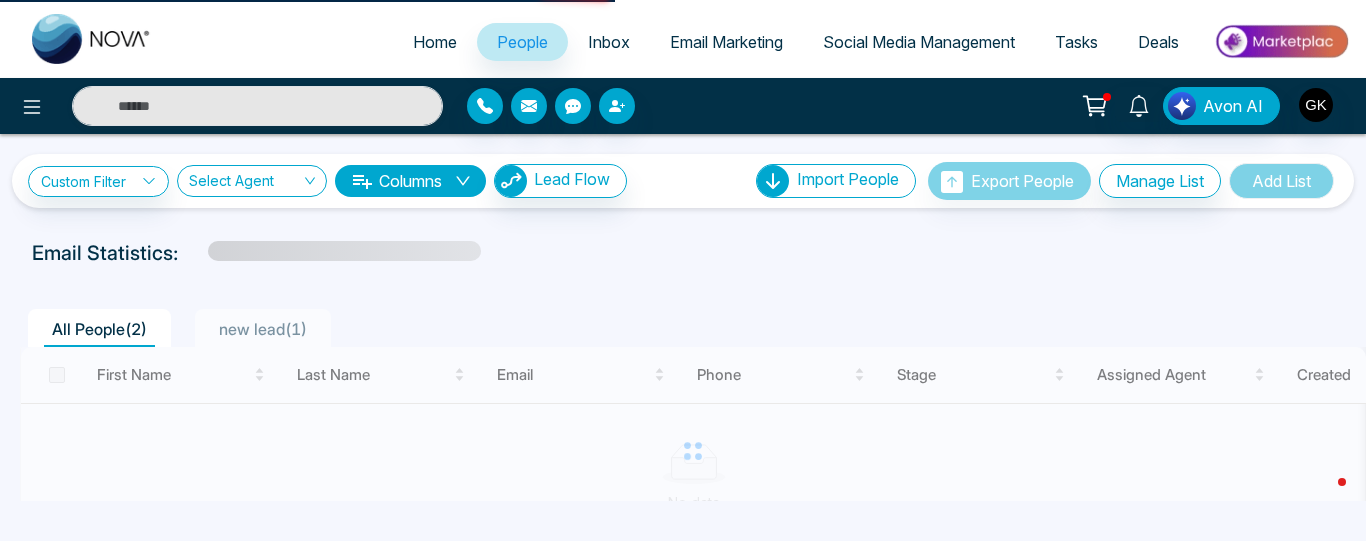 select on "*" 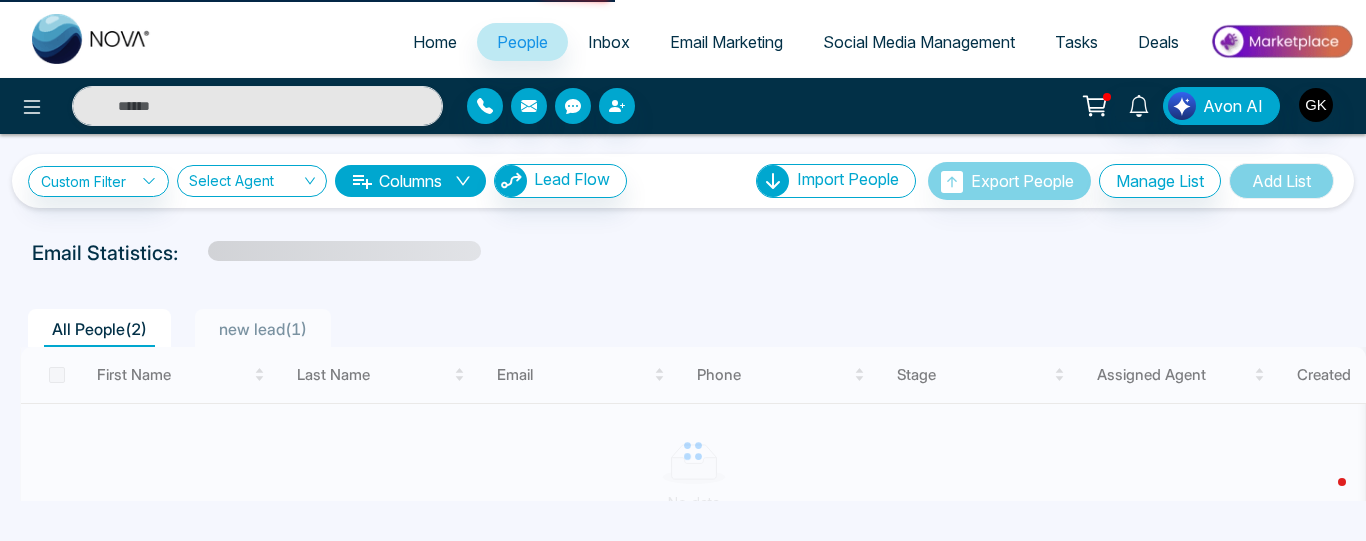 select on "*" 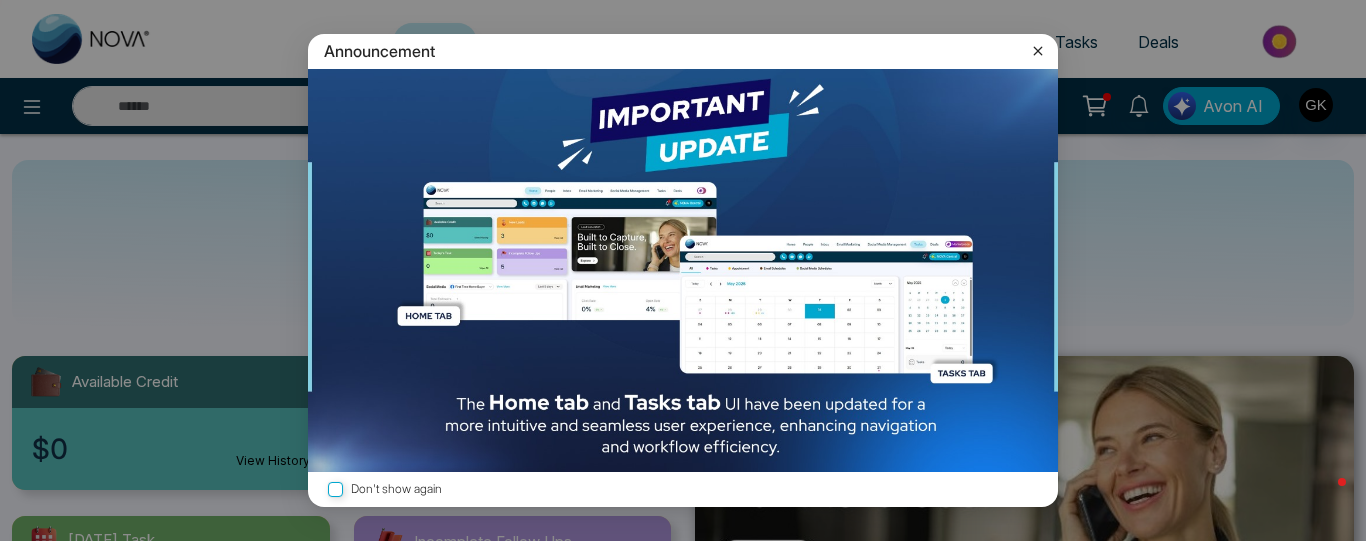 click 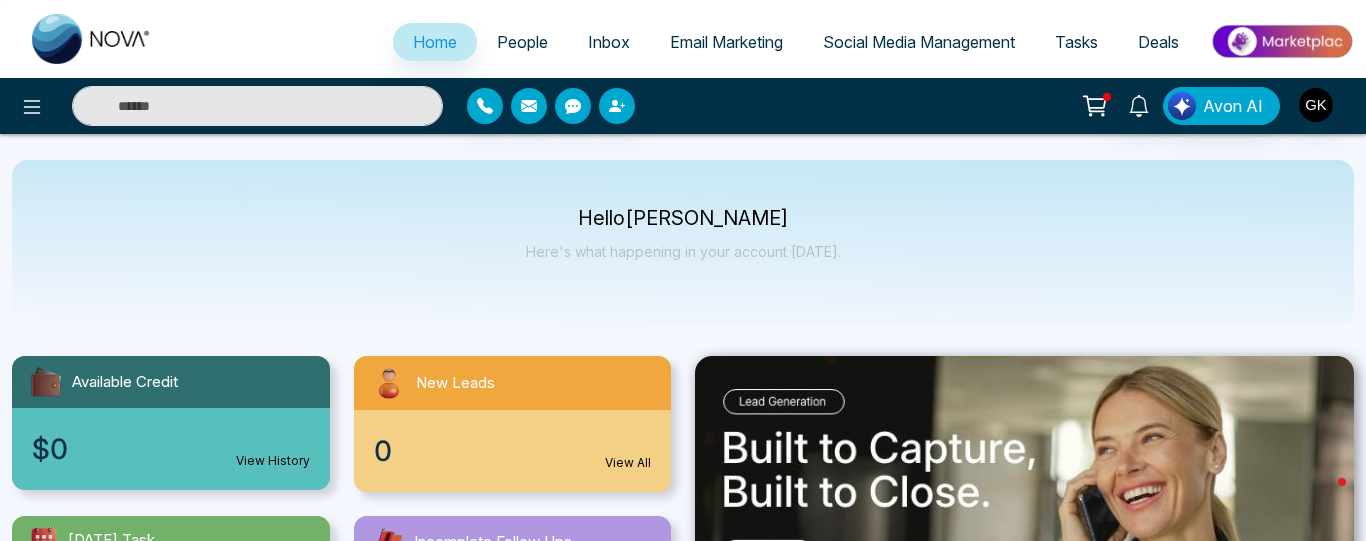 click 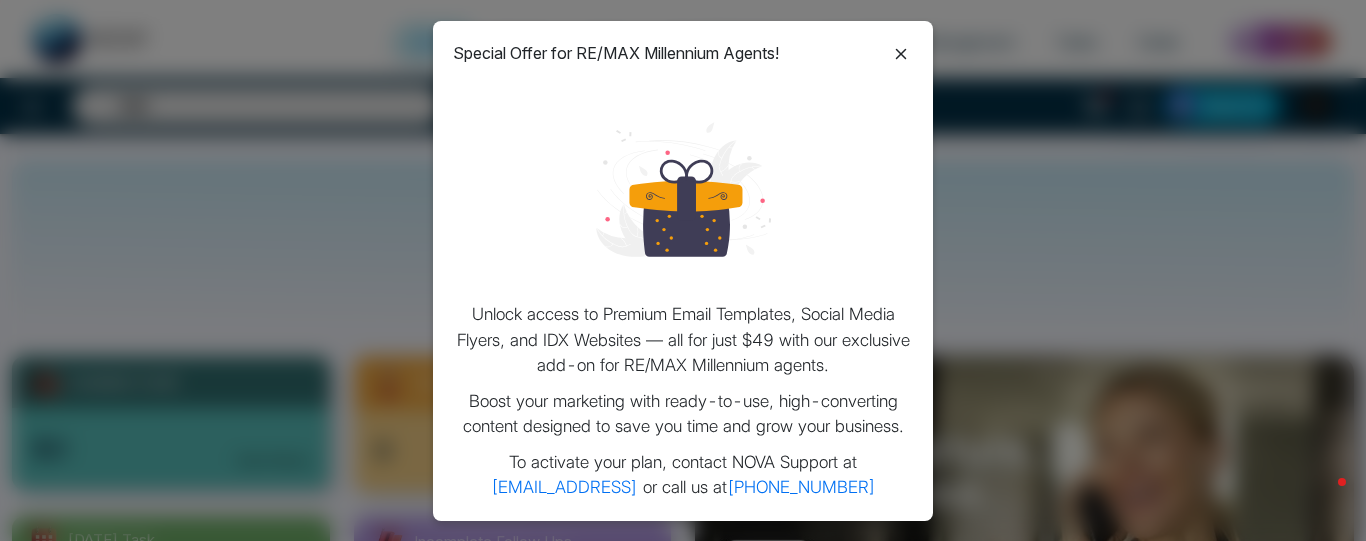 click 